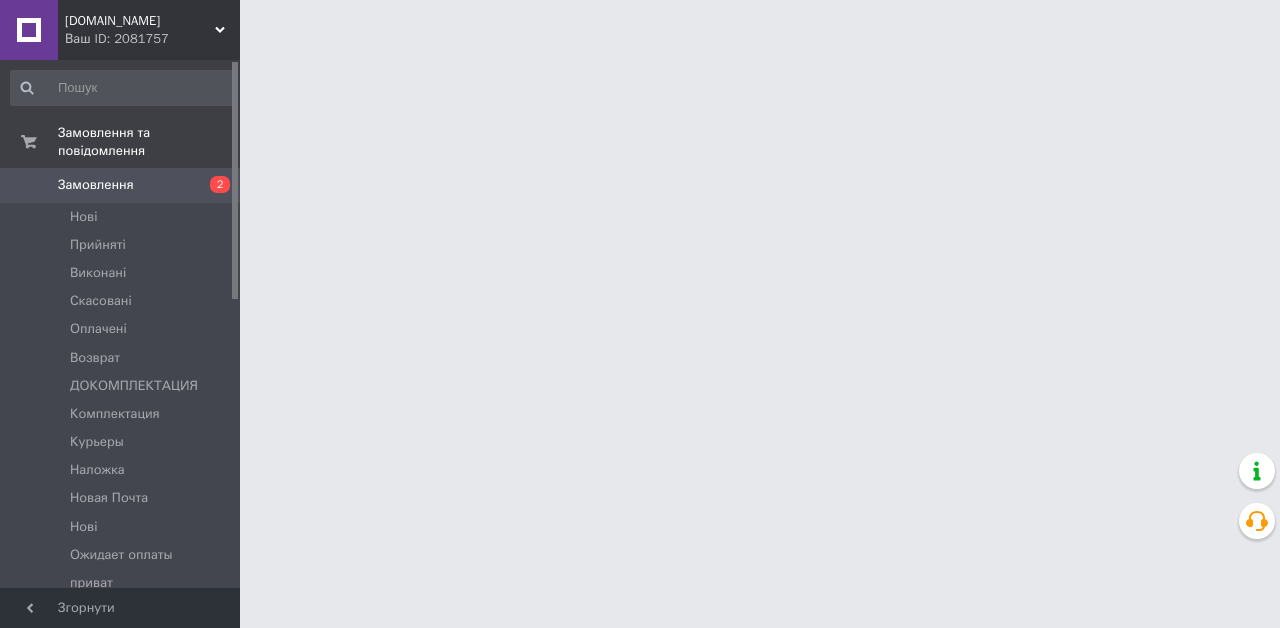scroll, scrollTop: 0, scrollLeft: 0, axis: both 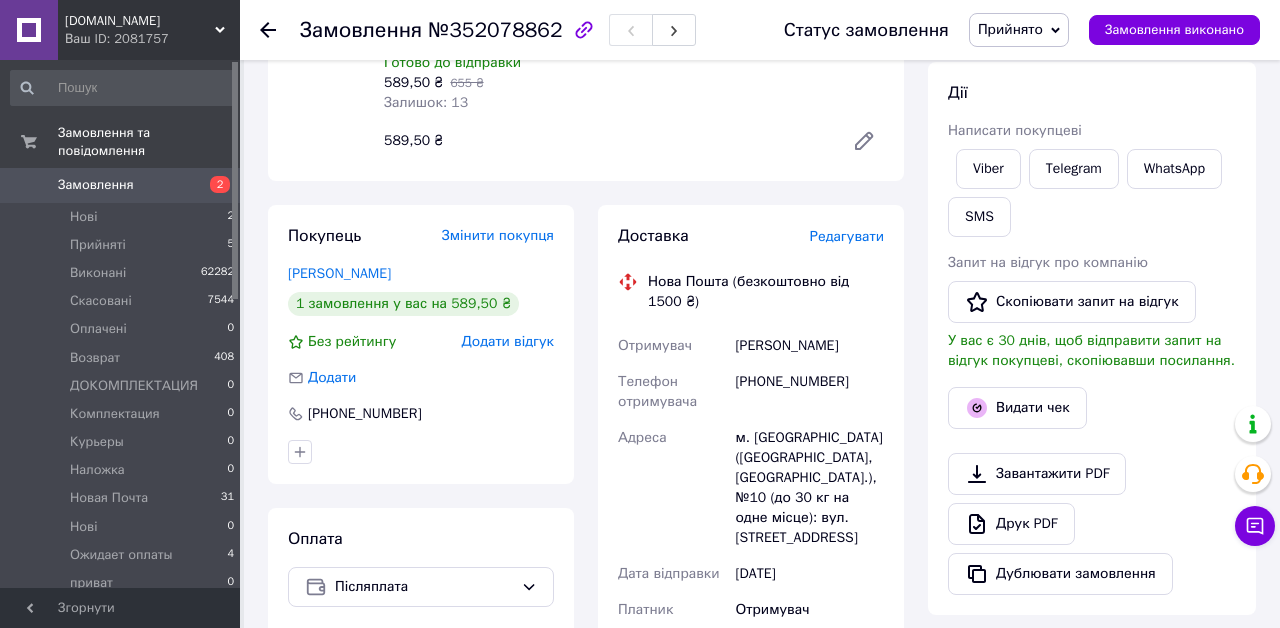 click on "Замовлення" at bounding box center (121, 185) 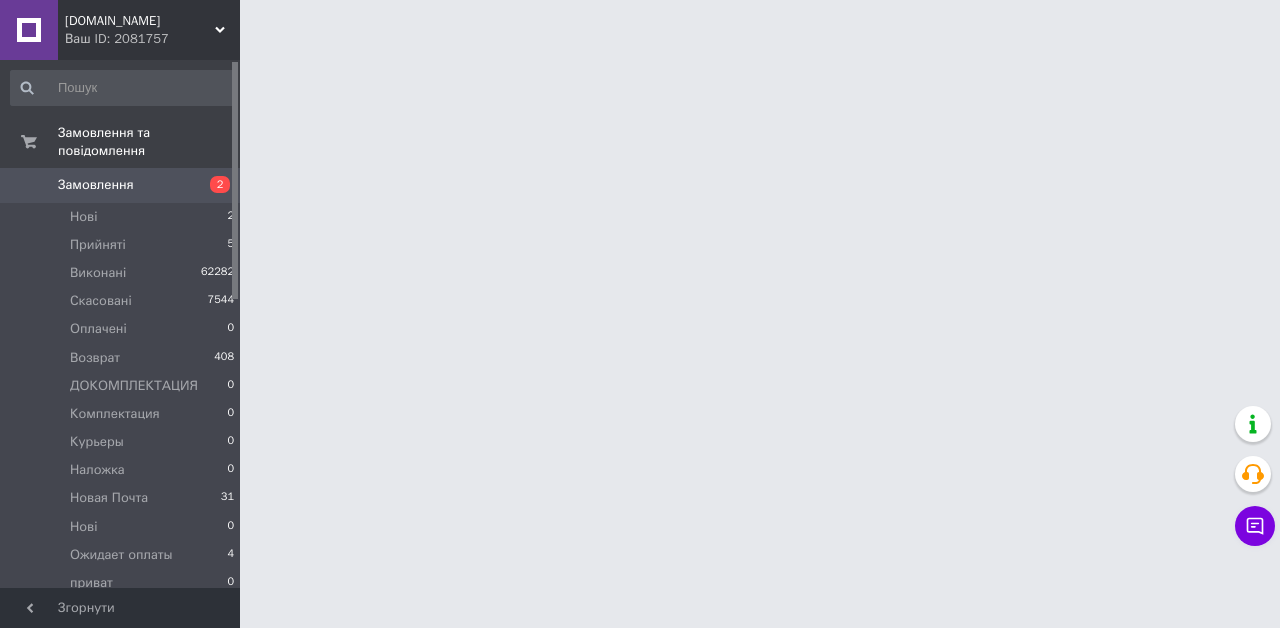 scroll, scrollTop: 0, scrollLeft: 0, axis: both 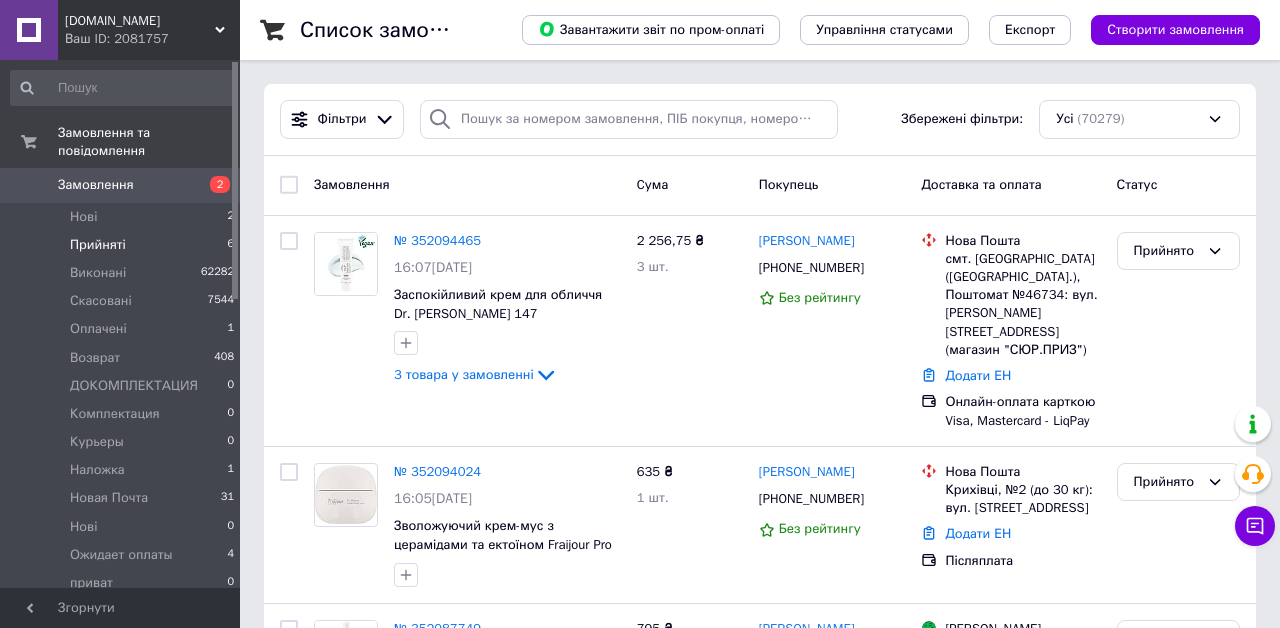 click on "Прийняті" at bounding box center [98, 245] 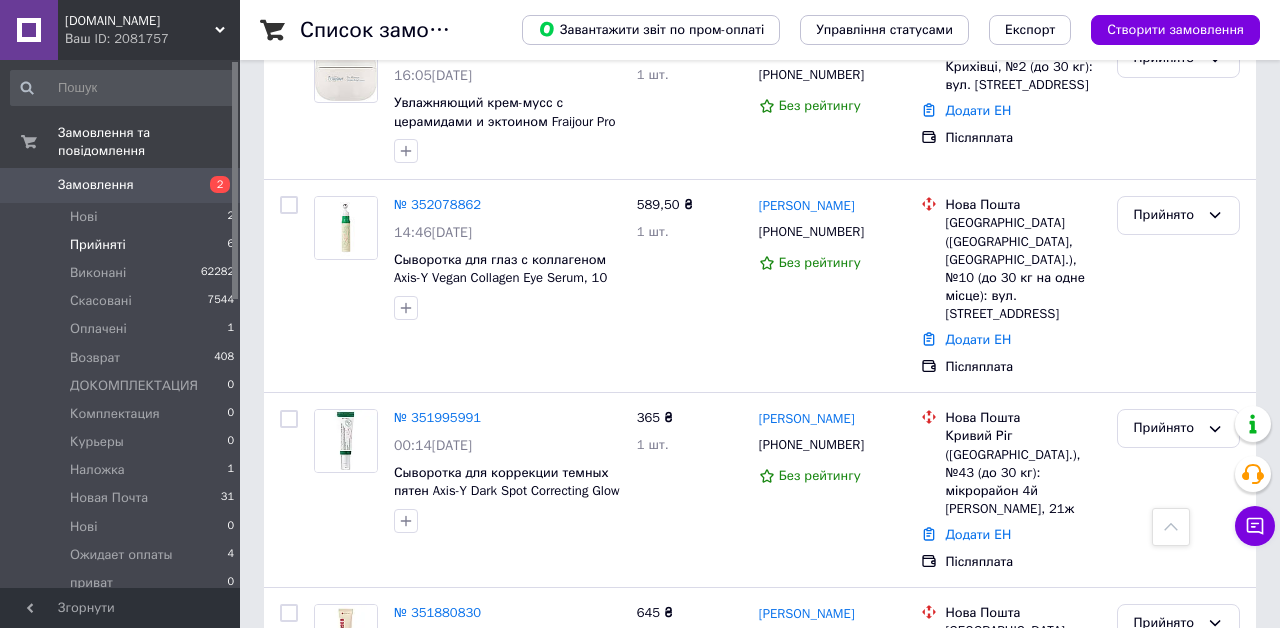 scroll, scrollTop: 630, scrollLeft: 0, axis: vertical 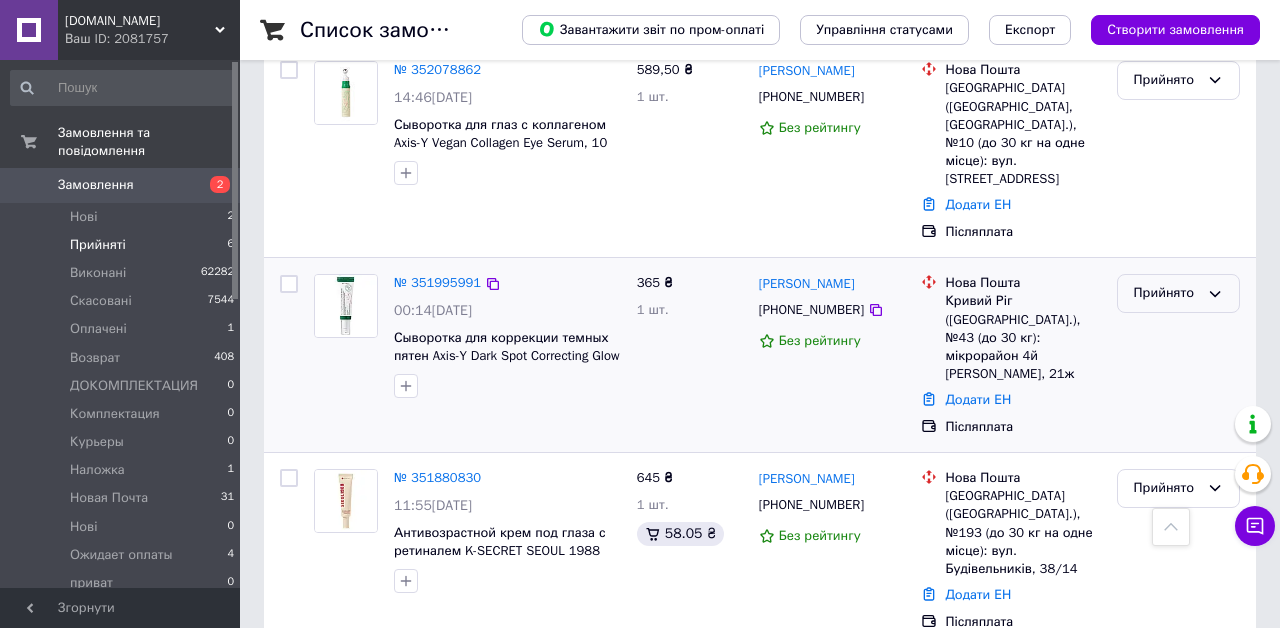 click on "Прийнято" at bounding box center (1166, 293) 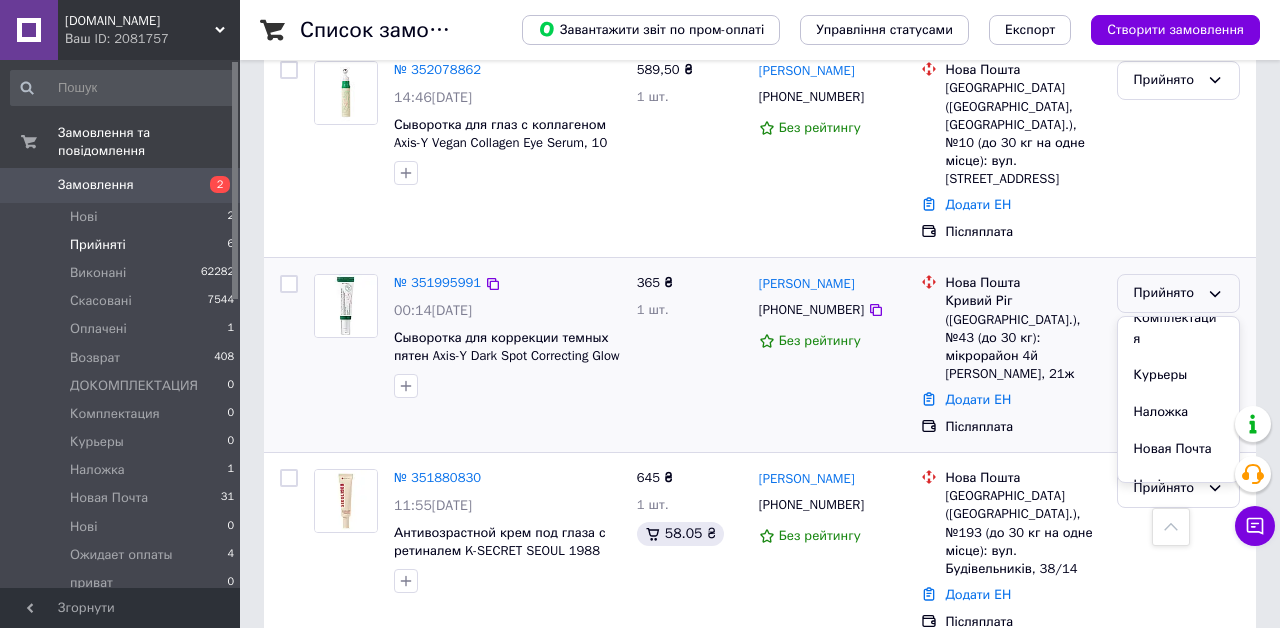 scroll, scrollTop: 223, scrollLeft: 0, axis: vertical 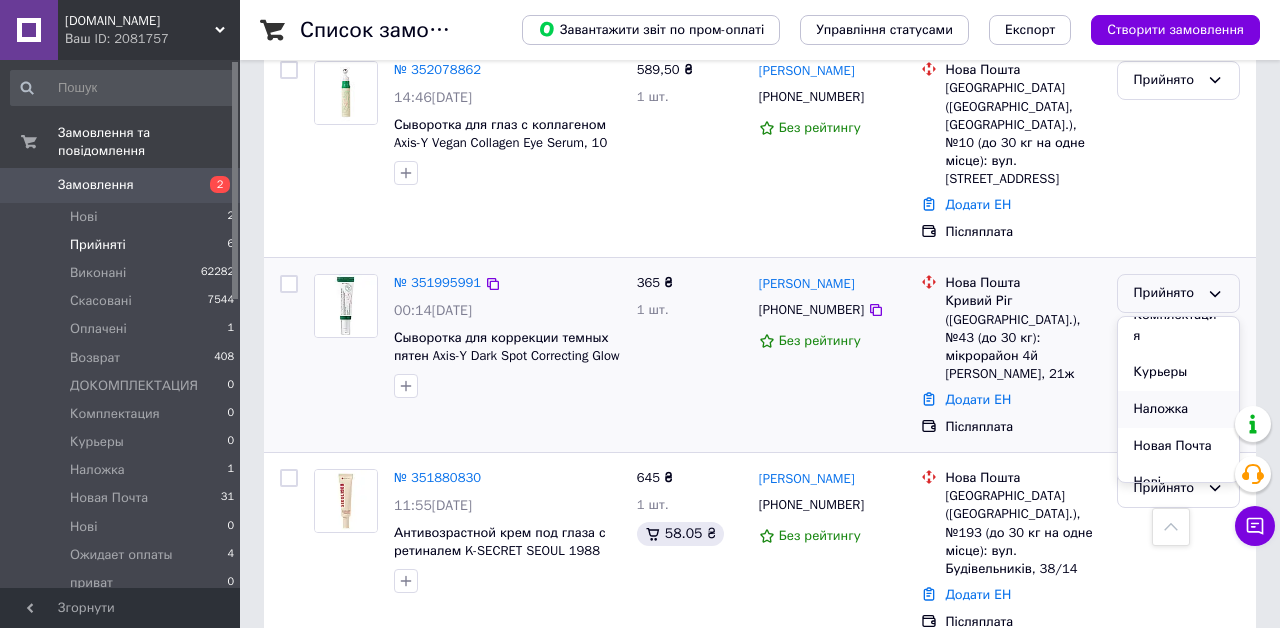 click on "Наложка" at bounding box center (1178, 409) 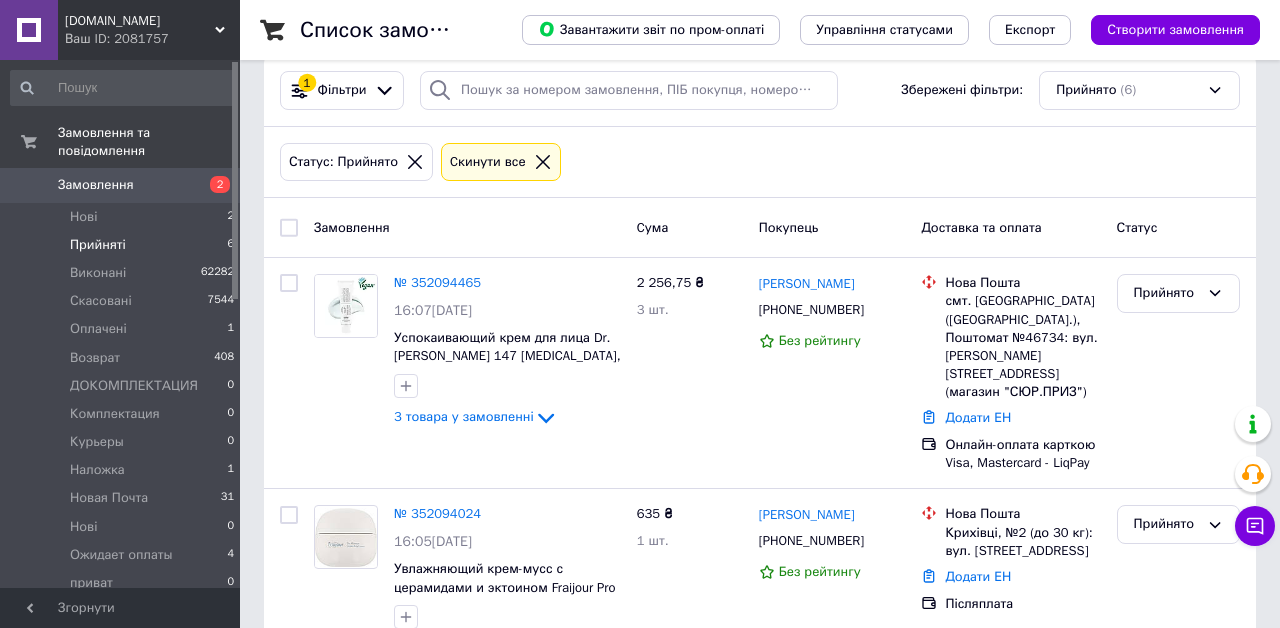 scroll, scrollTop: 28, scrollLeft: 0, axis: vertical 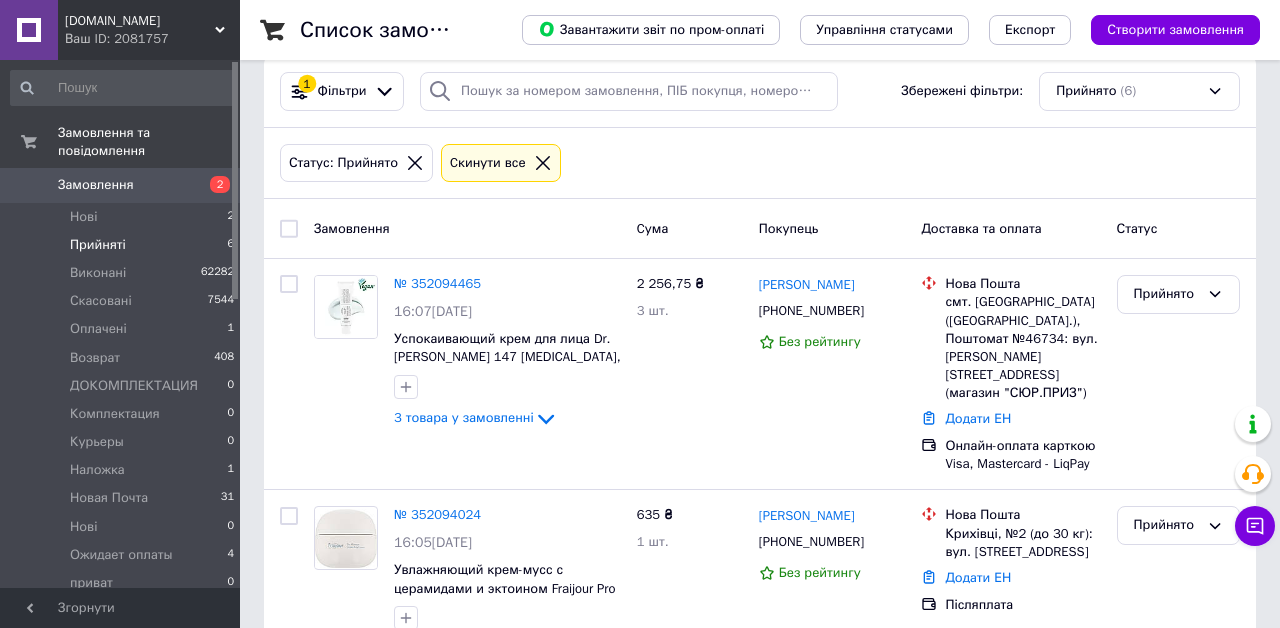 click on "№ 352094465" at bounding box center [437, 283] 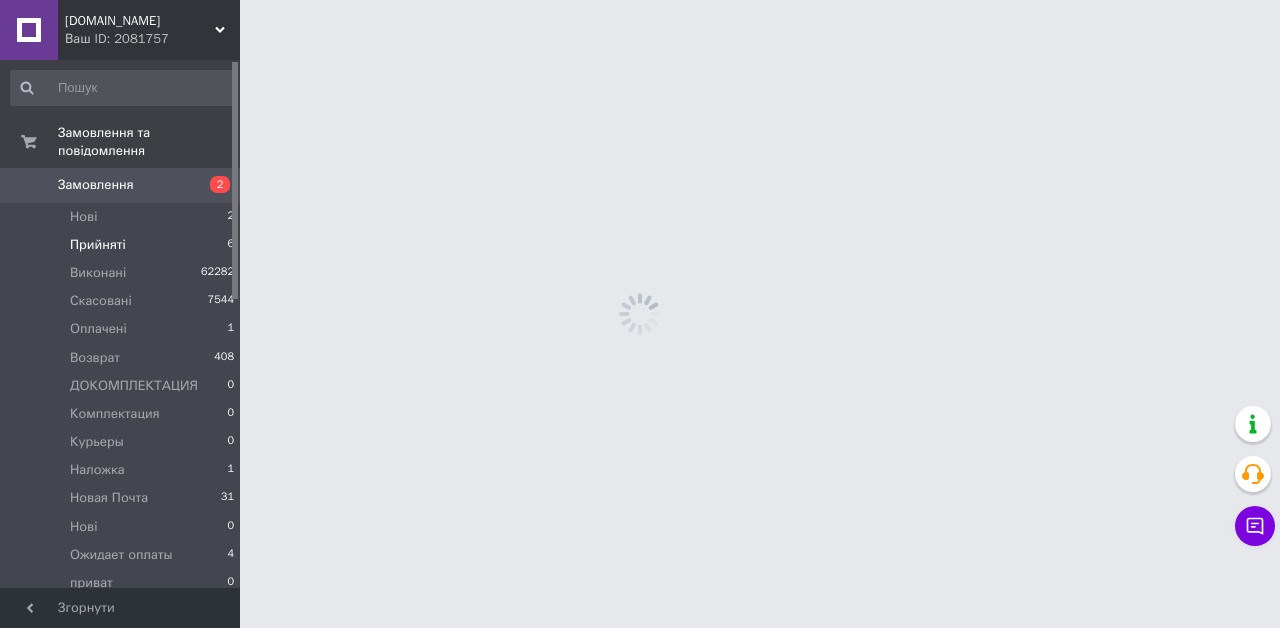 scroll, scrollTop: 0, scrollLeft: 0, axis: both 